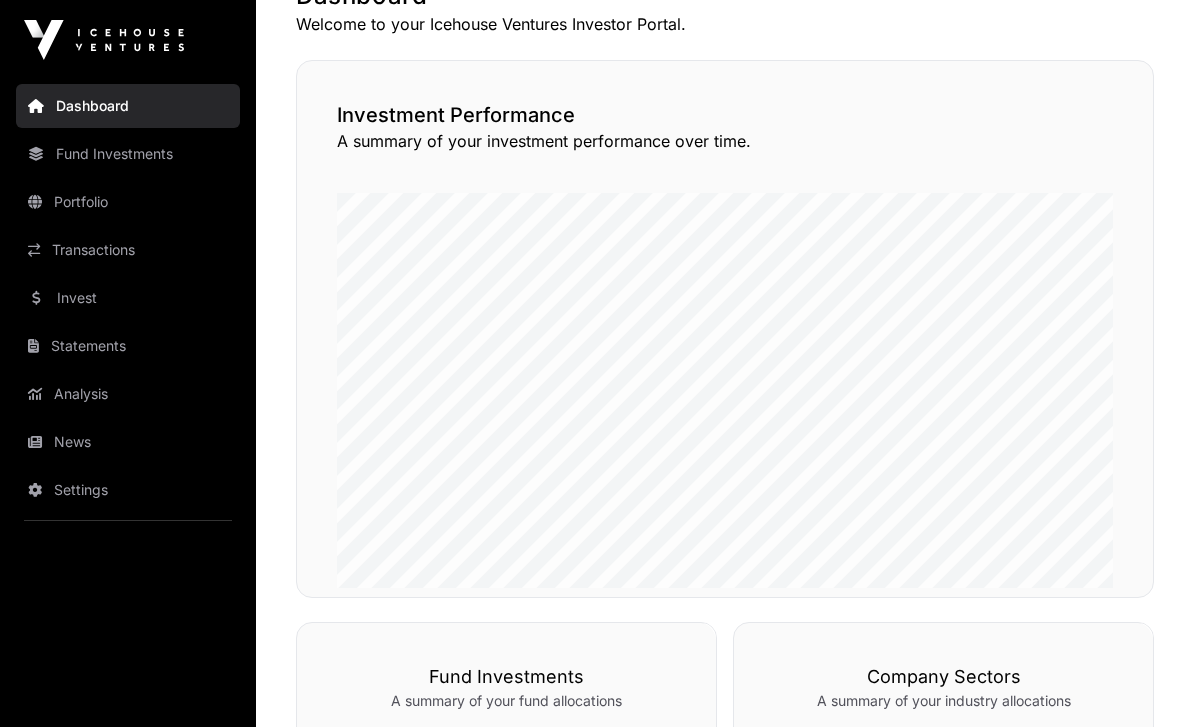 scroll, scrollTop: 383, scrollLeft: 0, axis: vertical 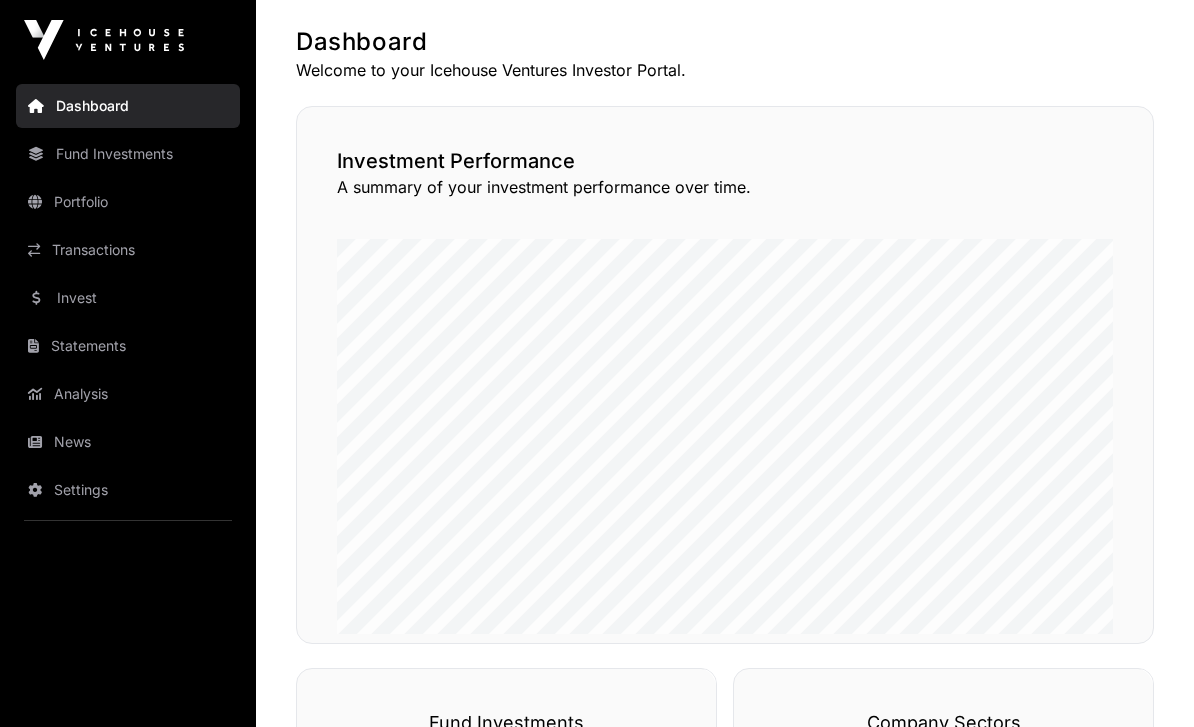 click on "Fund Investments" 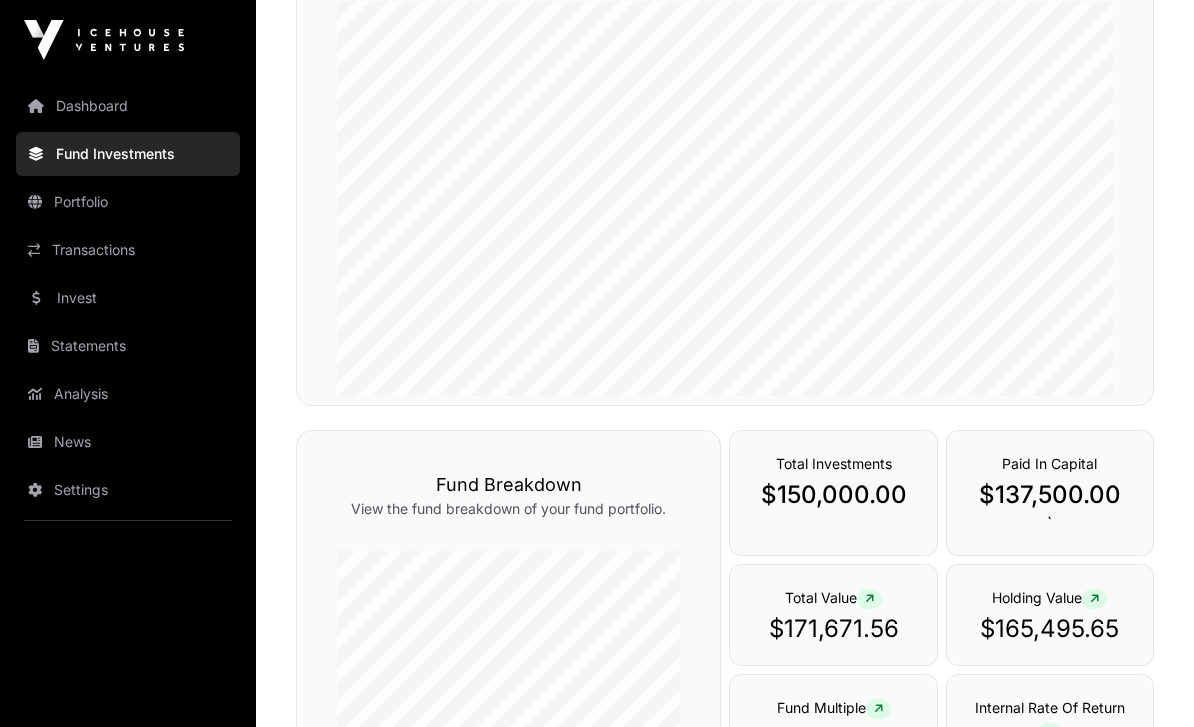 scroll, scrollTop: 0, scrollLeft: 0, axis: both 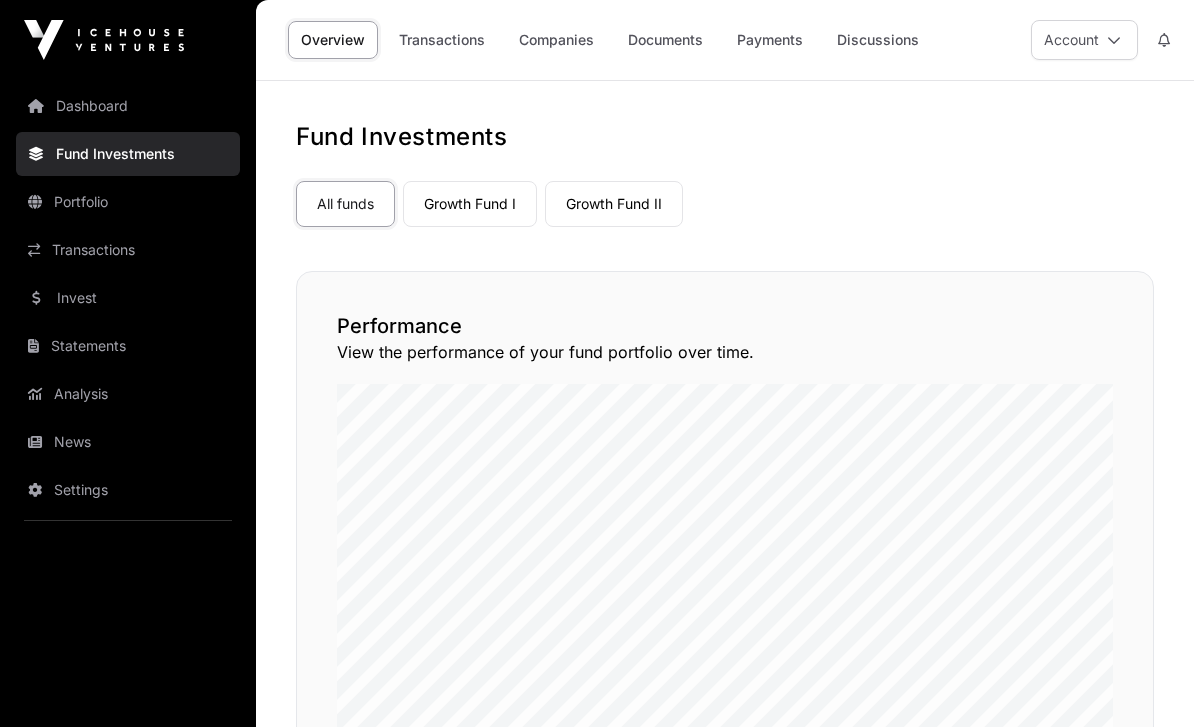 click on "Transactions" 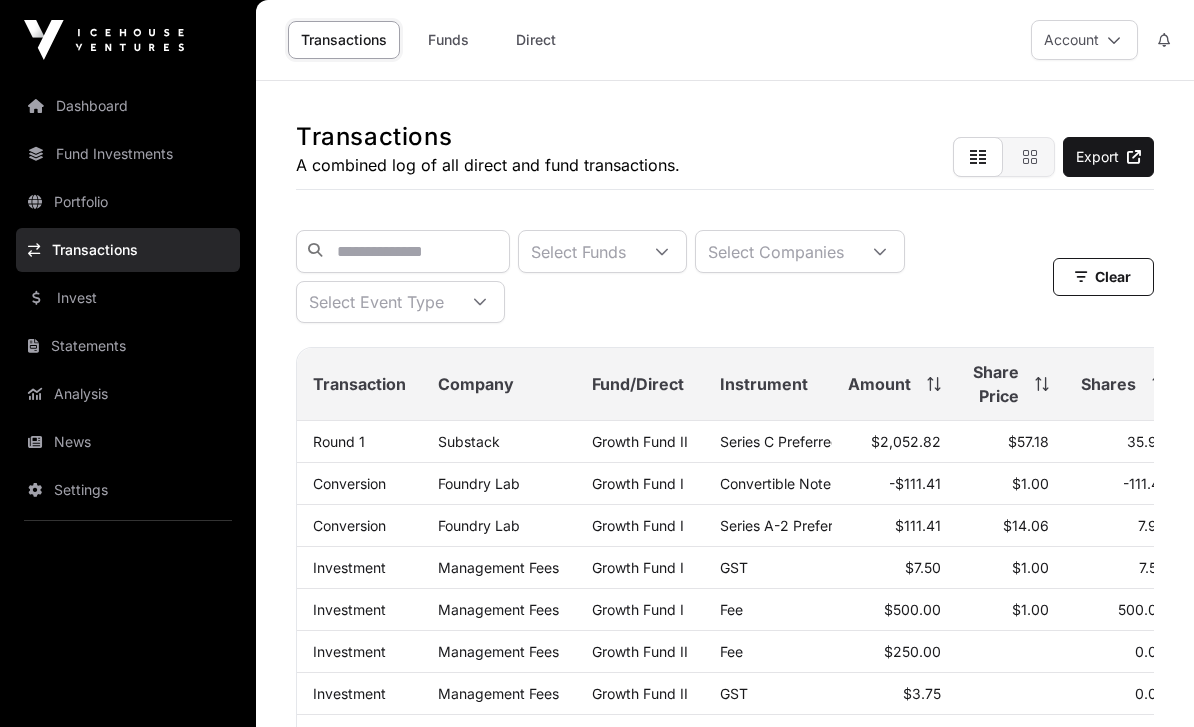 click on "Portfolio" 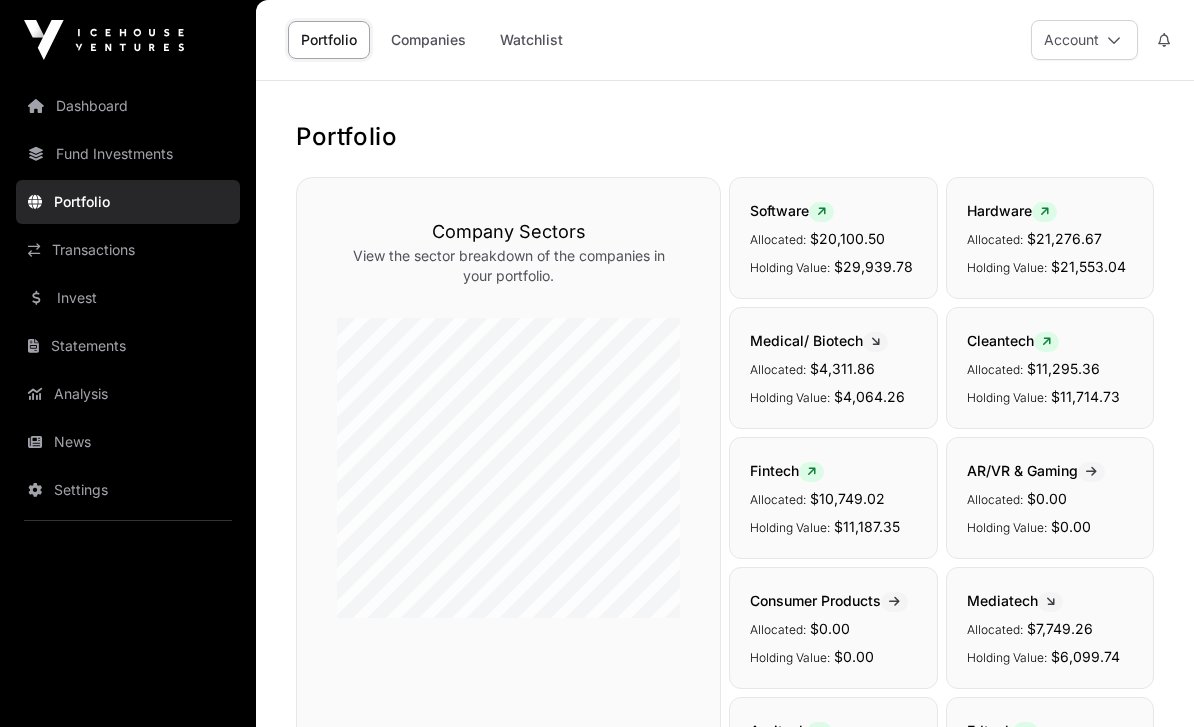 click on "Invest" 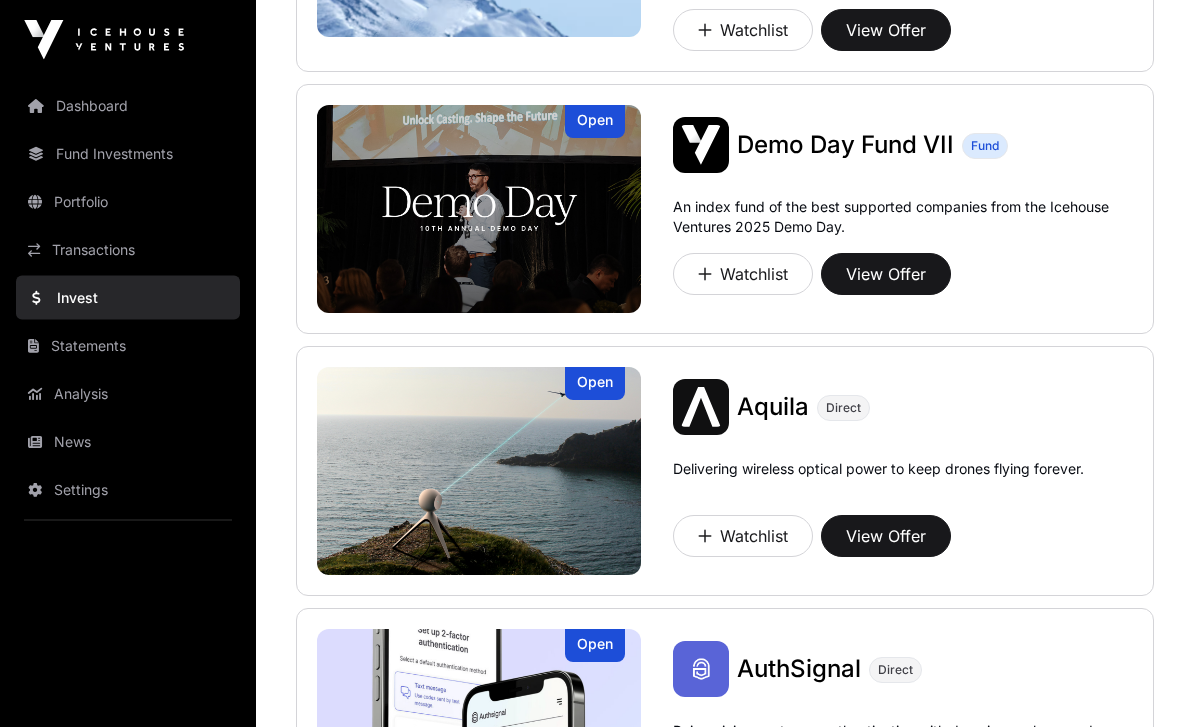 scroll, scrollTop: 787, scrollLeft: 0, axis: vertical 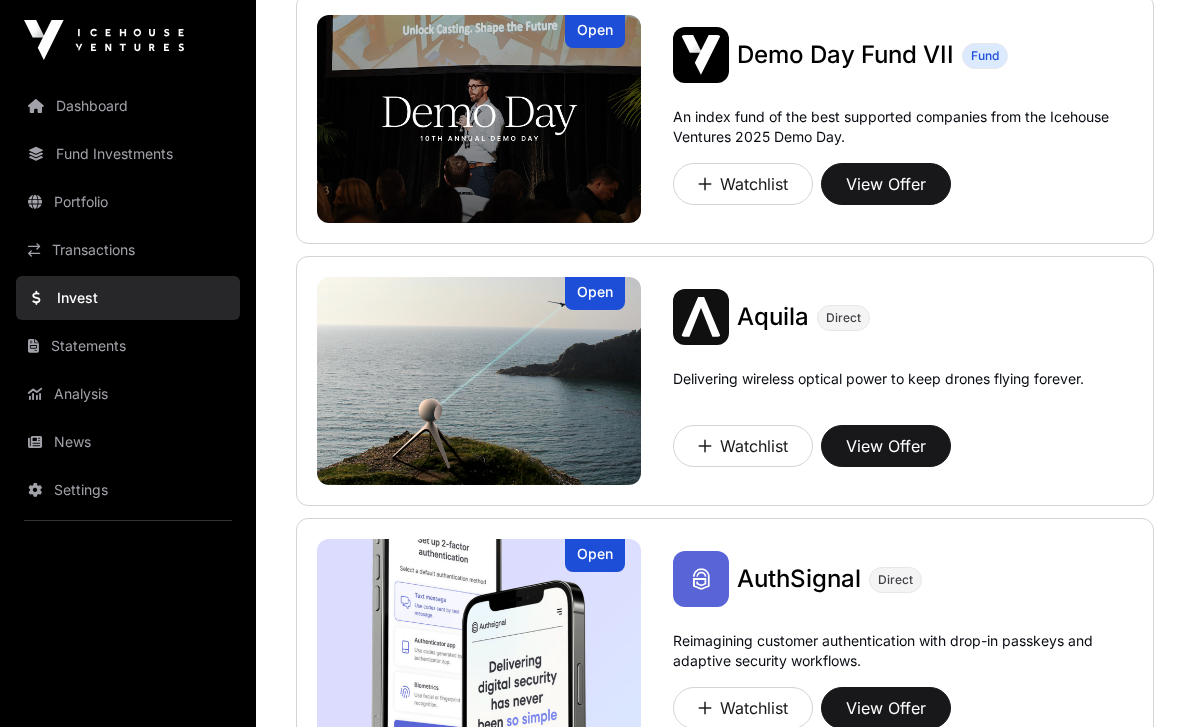 click 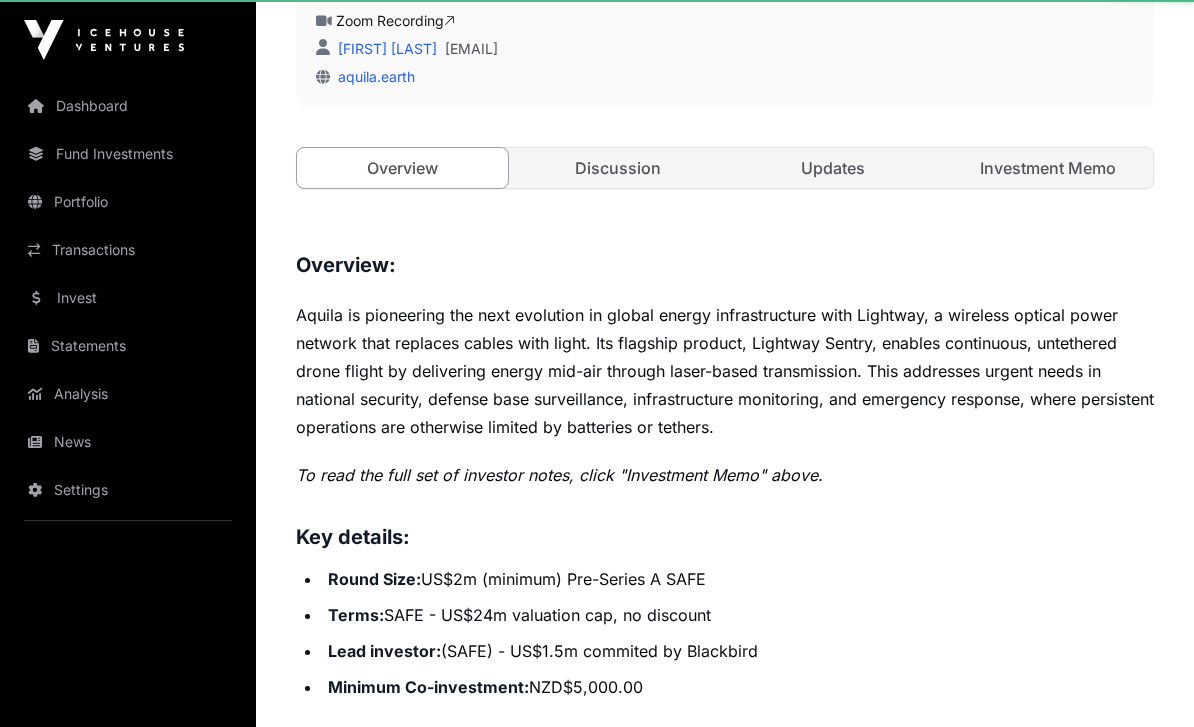 scroll, scrollTop: 0, scrollLeft: 0, axis: both 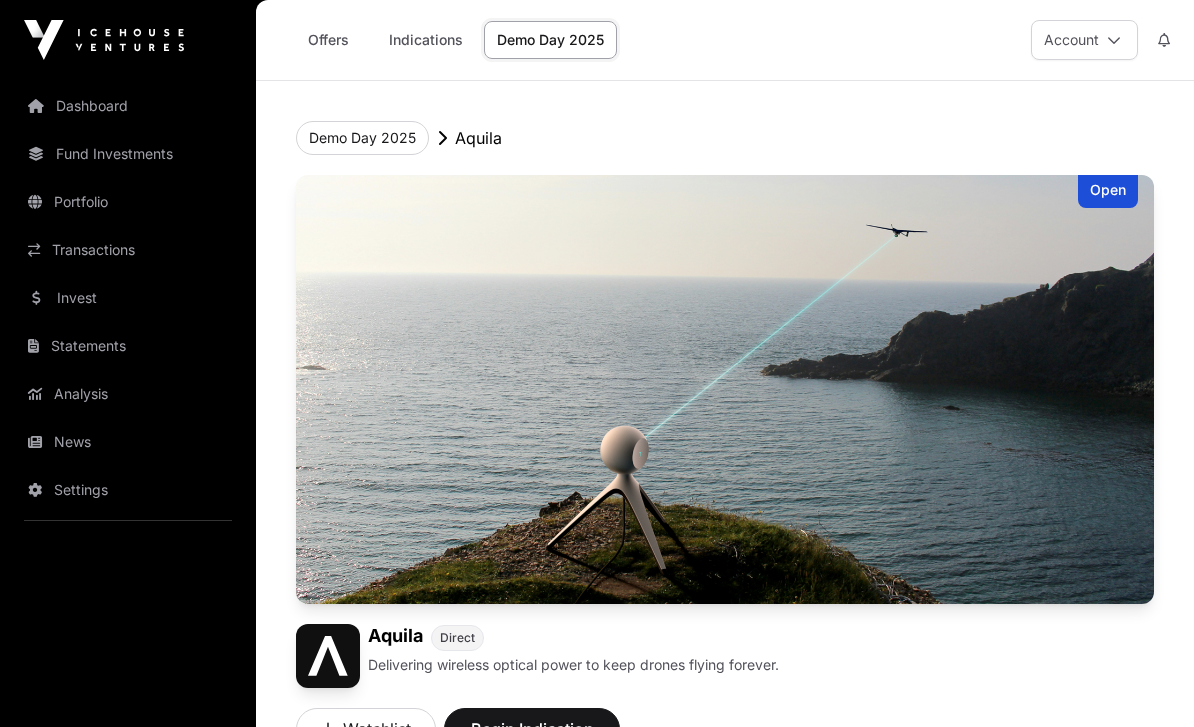 click 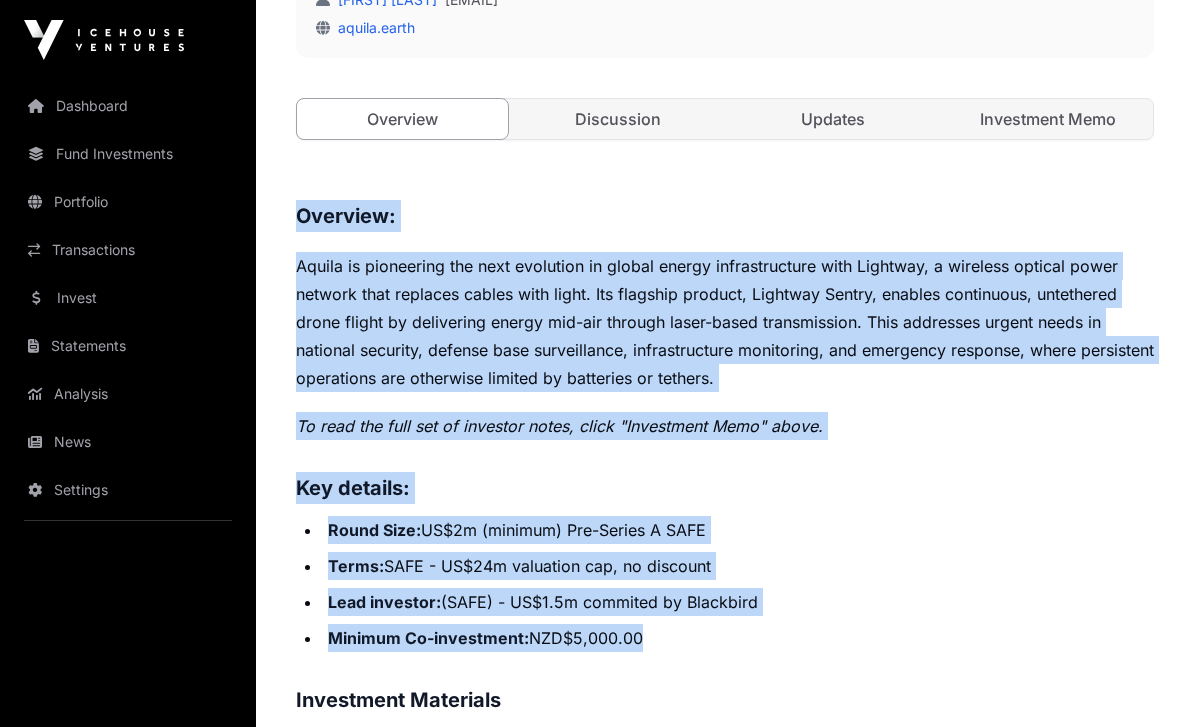 scroll, scrollTop: 793, scrollLeft: 0, axis: vertical 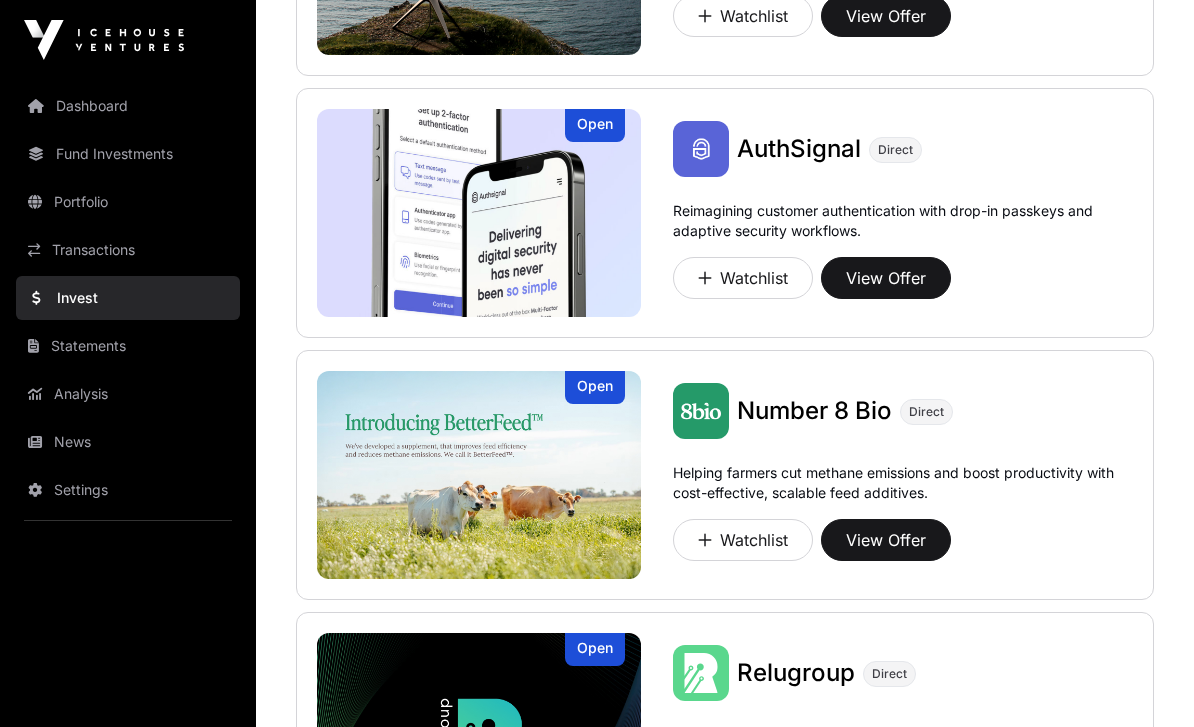 click on "View Offer" 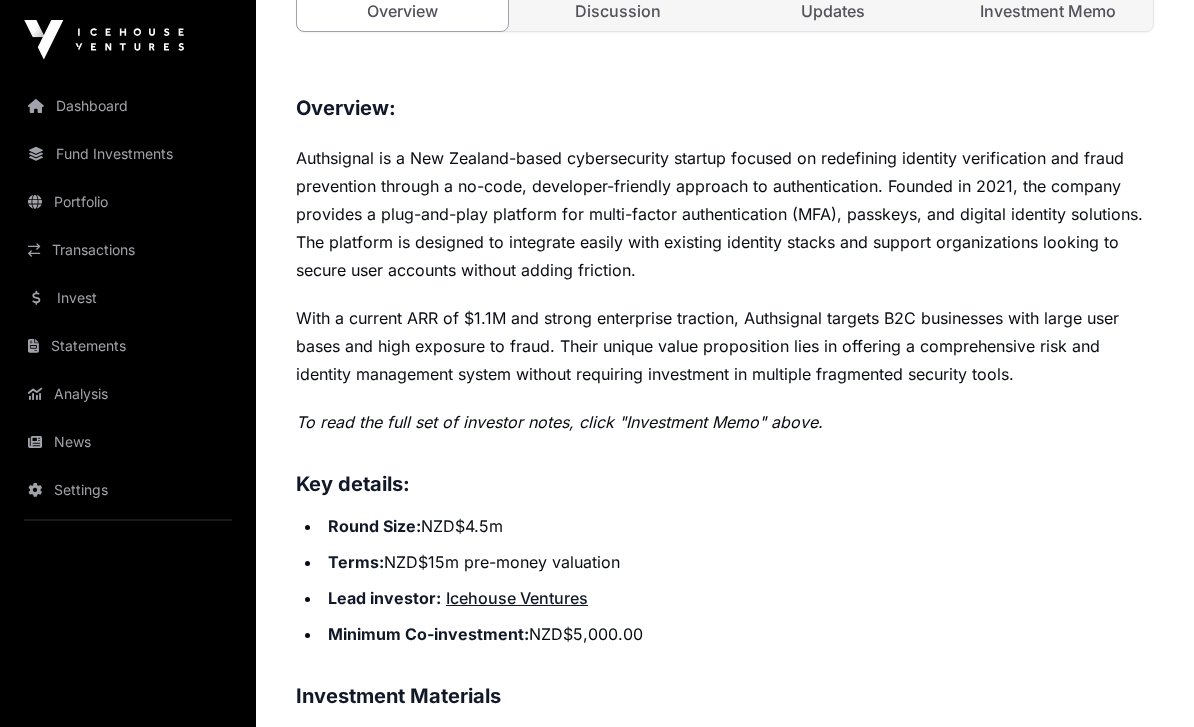scroll, scrollTop: 952, scrollLeft: 0, axis: vertical 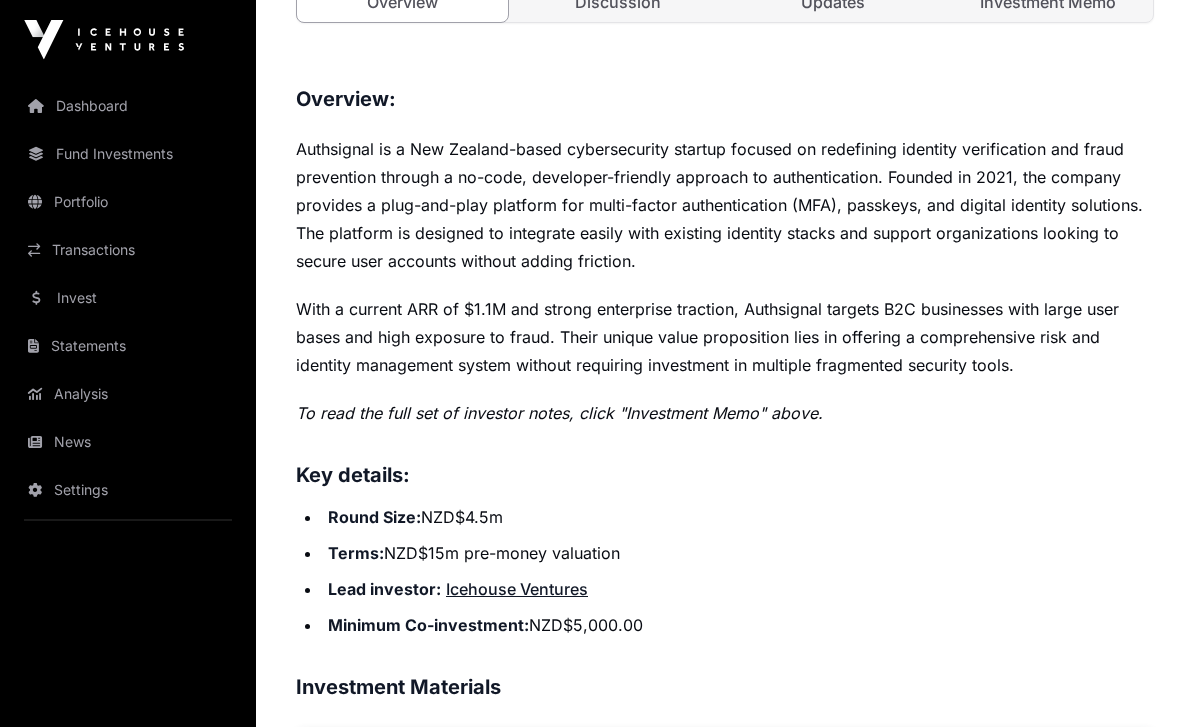click on "Overview:" 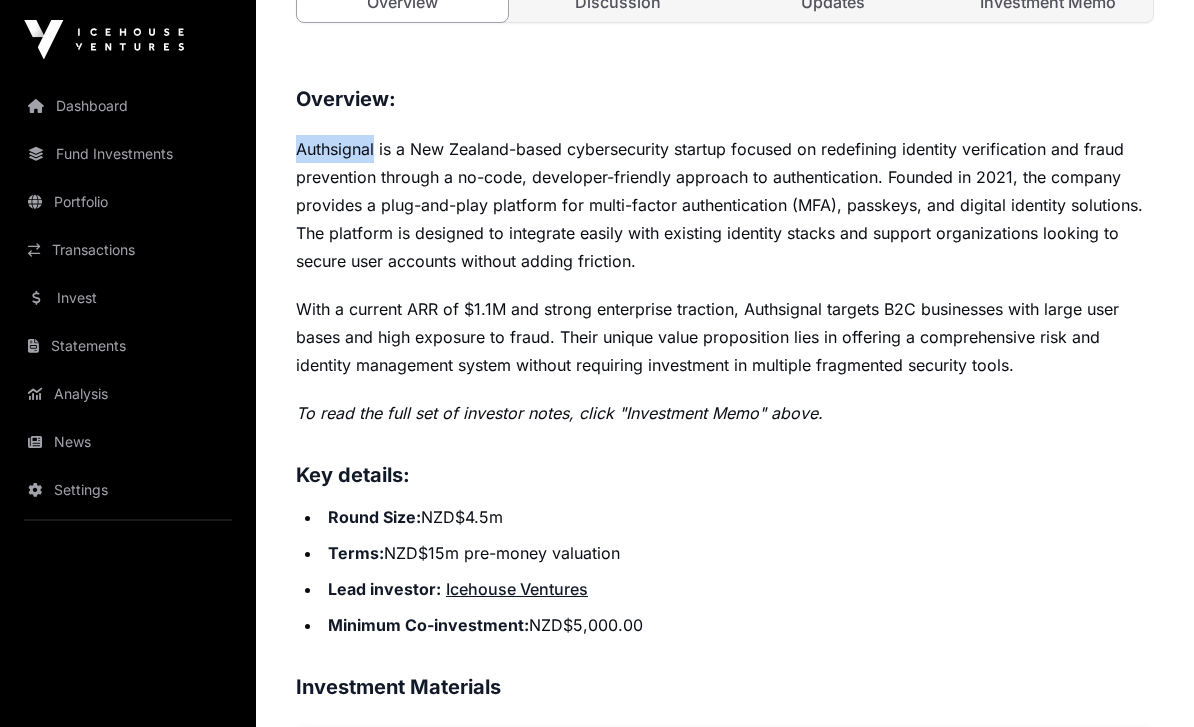 click on "Authsignal is a New Zealand-based cybersecurity startup focused on redefining identity verification and fraud prevention through a no-code, developer-friendly approach to authentication. Founded in 2021, the company provides a plug-and-play platform for multi-factor authentication (MFA), passkeys, and digital identity solutions. The platform is designed to integrate easily with existing identity stacks and support organizations looking to secure user accounts without adding friction." 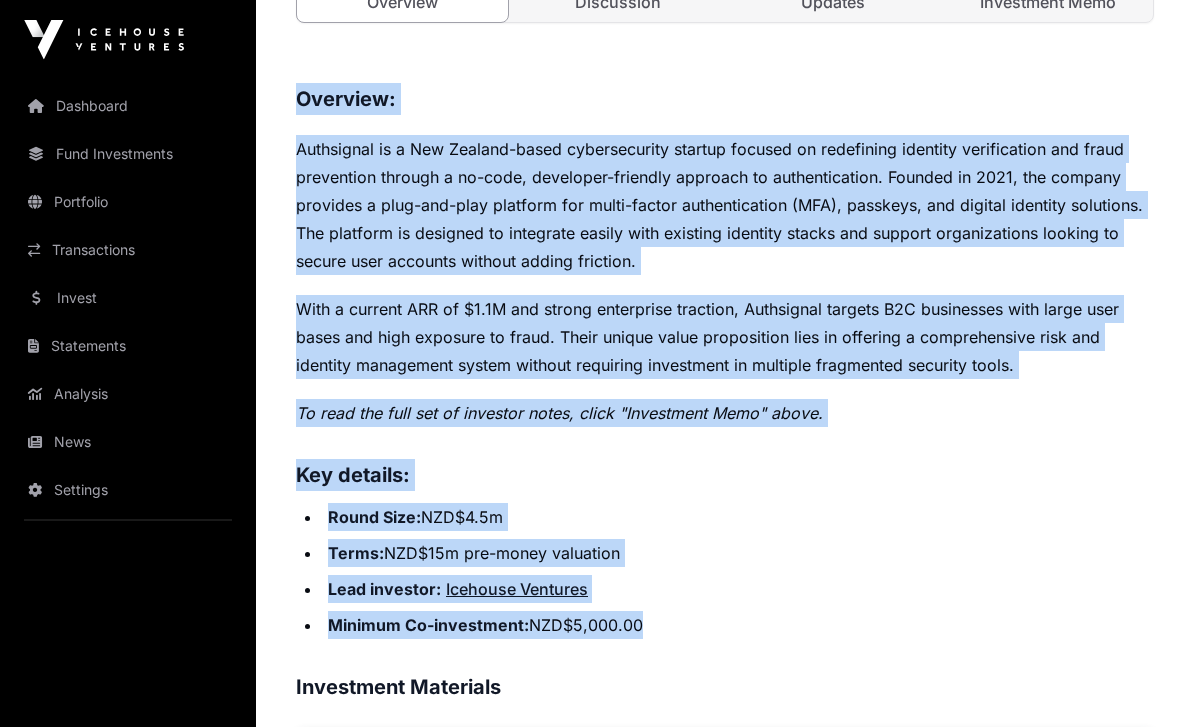 copy on "Loremips:
Dolorsitam co a Eli Seddoei-tempo incididuntutl etdolor magnaal en adminimven quisnost exercitation ull labor nisialiqui exeacom c du-aute, irureinre-voluptat velitess ci fugiatnullapar. Excepte si 9064, occ cupidat nonproid s culp-qui-offi deserunt mol animi-estlab perspiciatisun (OMN), istenatu, err volupta accusant doloremqu. Lau totamrem ap eaqueips qu abilloinv verita quas architec beataevi dictae nem enimips quiavoluptasa autodit fu conseq magn dolorese ratione sequin nequepor.
Quis d adipisc NUM ei $4.2M tem incidu magnamquae etiammin, Solutanobi eligend O0C nihilimped quop facer poss assum rep temp autemqui of debit. Rerum necess saepe evenietvolu repu re itaqueea h tenetursapien dele rei voluptat maioresali perfer dolorib asperiore repellatmi no exercita ullamcorpo suscipit labor.
Al comm con quid max mo molestia harum, quide "Rerumfacil Expe" disti.
Nam liberot:
Cumso Nobi:  ELI$3.5o Cumqu:  NIH$35i min-quodm placeatfa Poss omnislor :   Ipsumdol Sitametc Adipisc El-seddoeiusm:..." 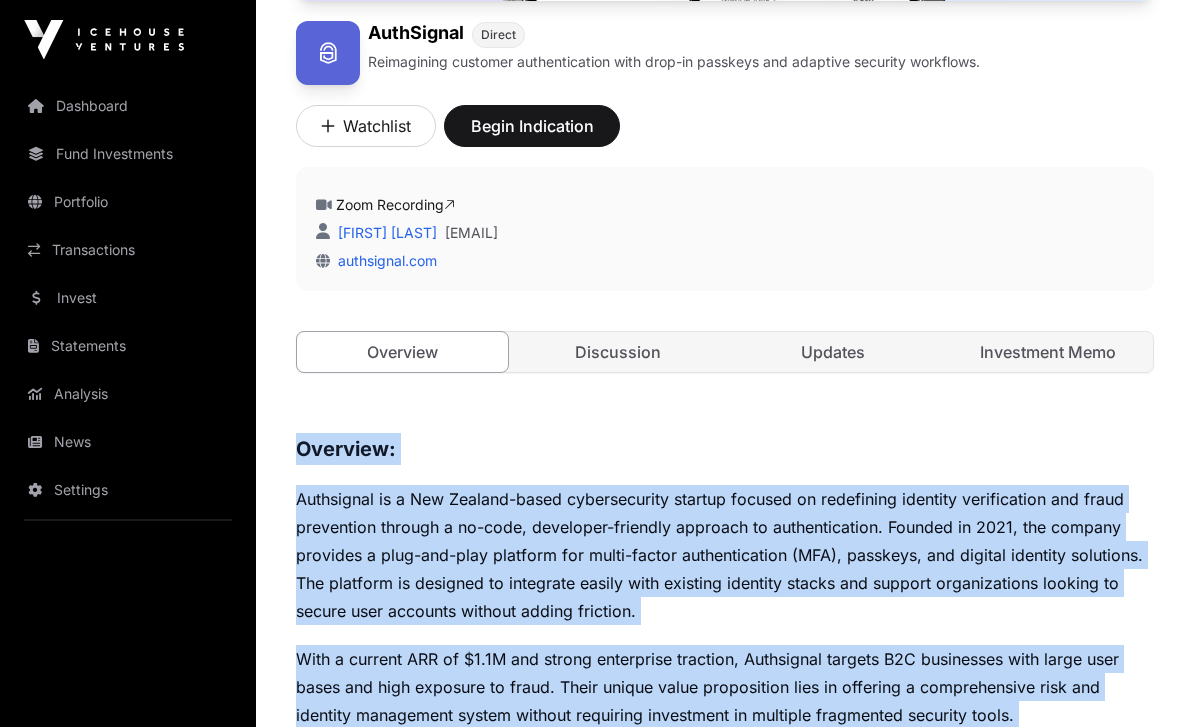 scroll, scrollTop: 504, scrollLeft: 0, axis: vertical 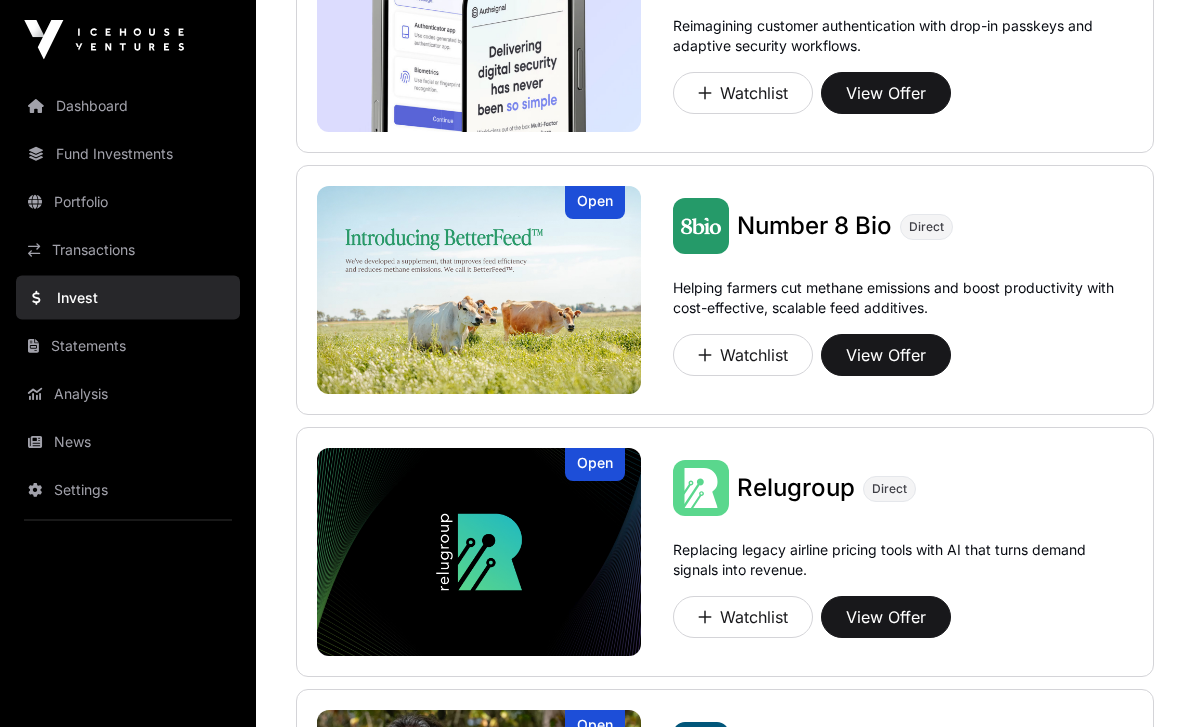 click on "View Offer" 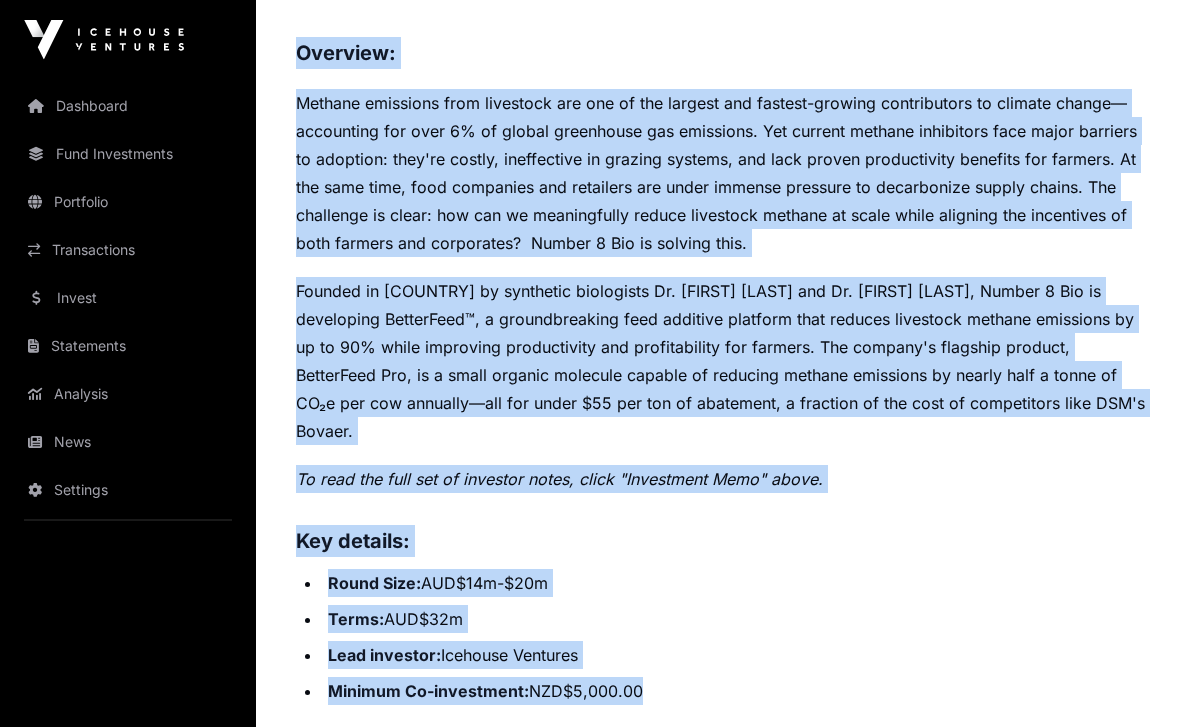 scroll, scrollTop: 966, scrollLeft: 0, axis: vertical 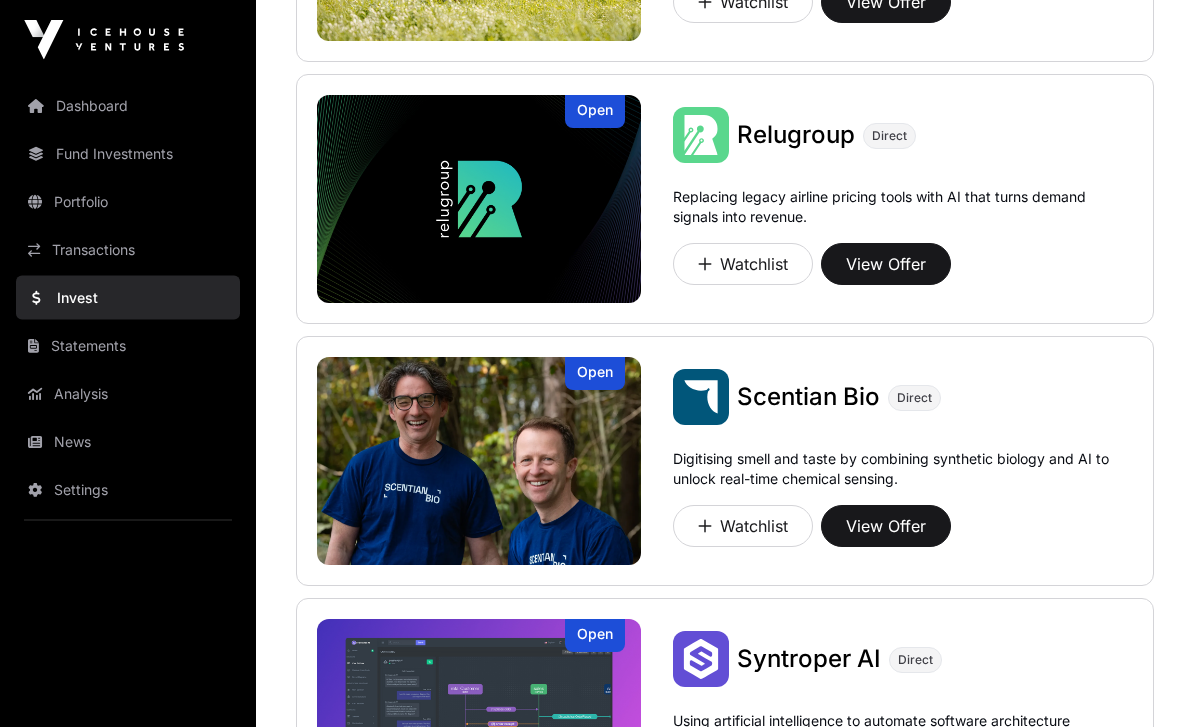 click on "View Offer" 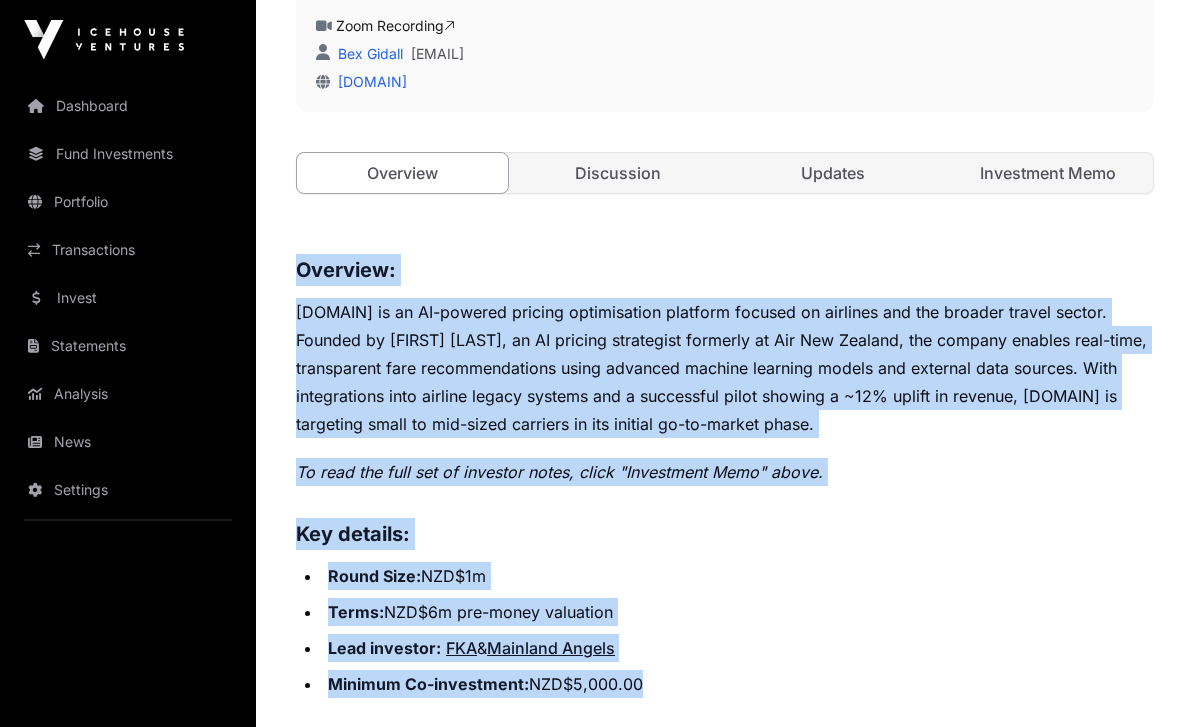 scroll, scrollTop: 715, scrollLeft: 0, axis: vertical 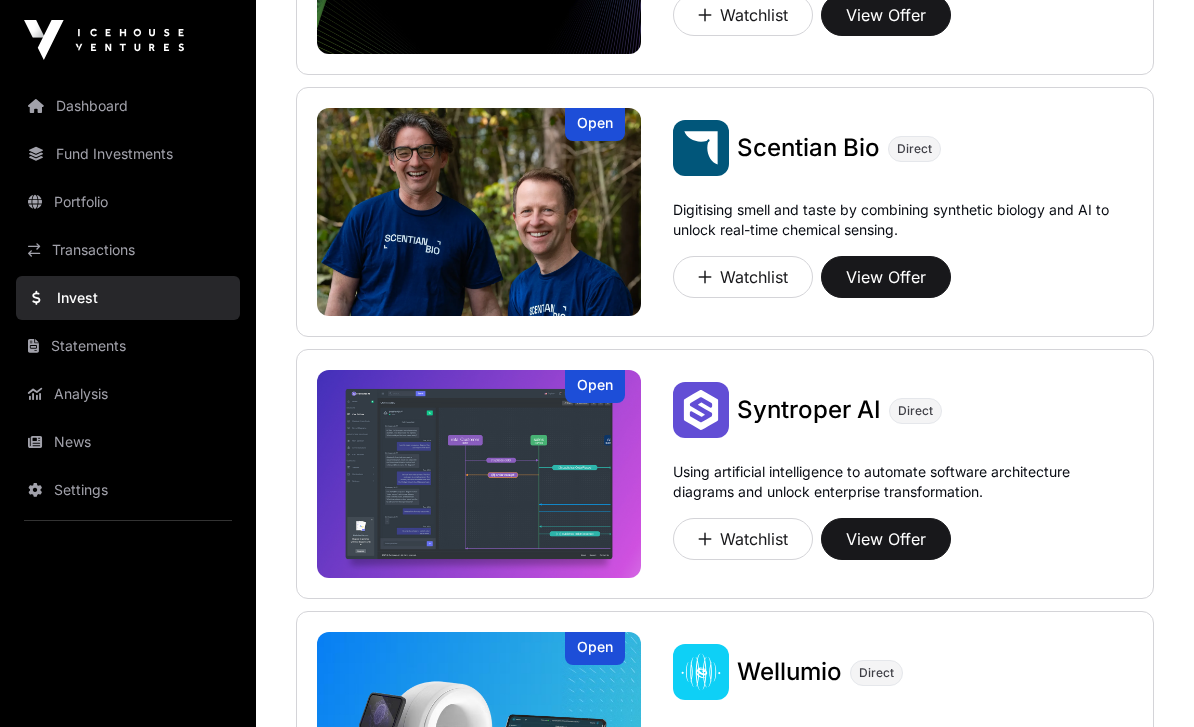 click on "View Offer" 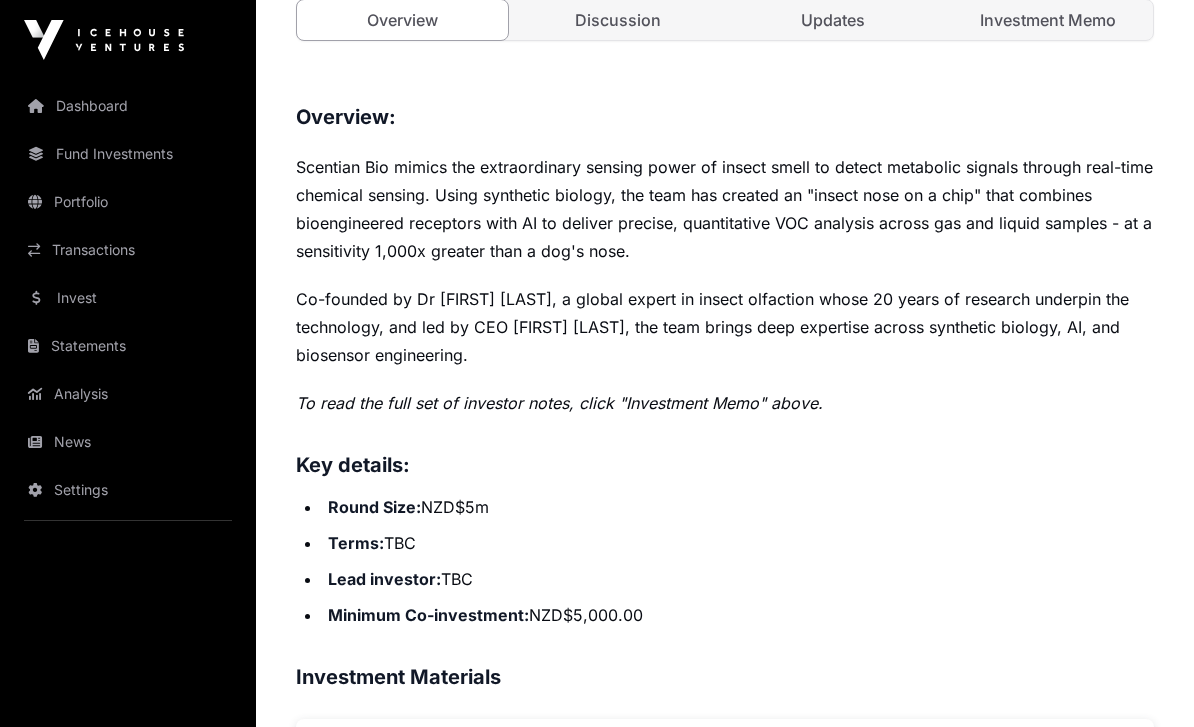 scroll, scrollTop: 979, scrollLeft: 0, axis: vertical 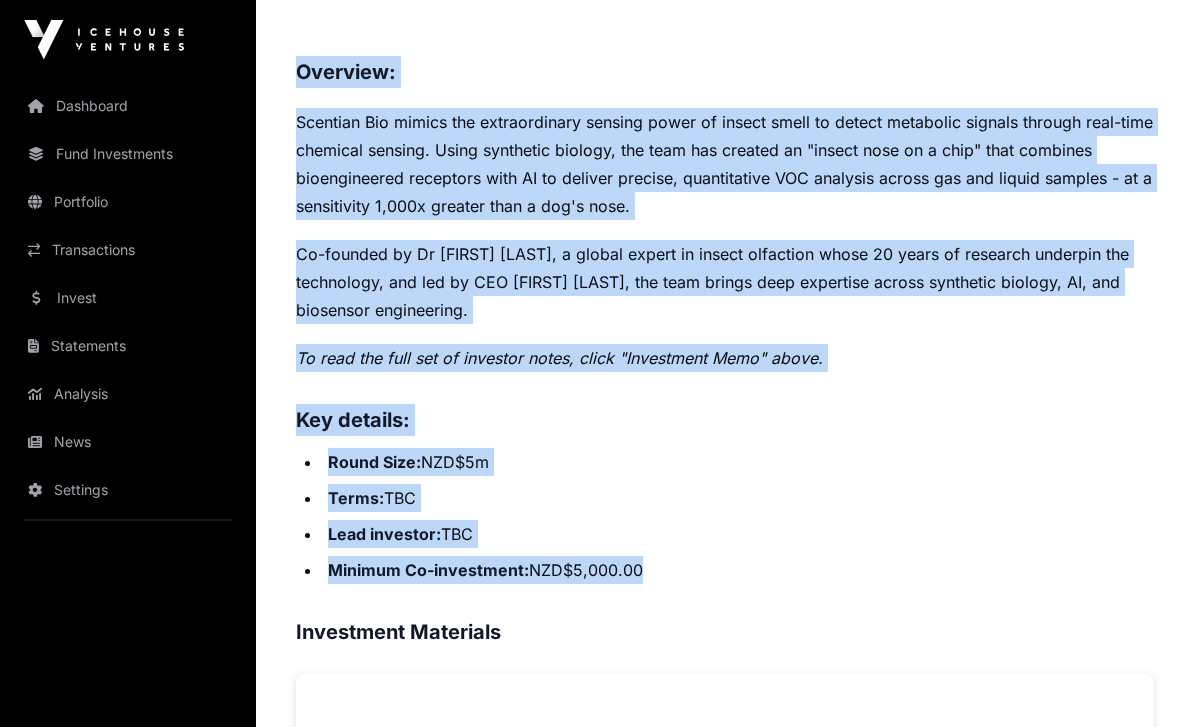 click on "Dashboard   Fund Investments   Portfolio   Transactions   Invest   Statements   Analysis   News   Settings   Logout" 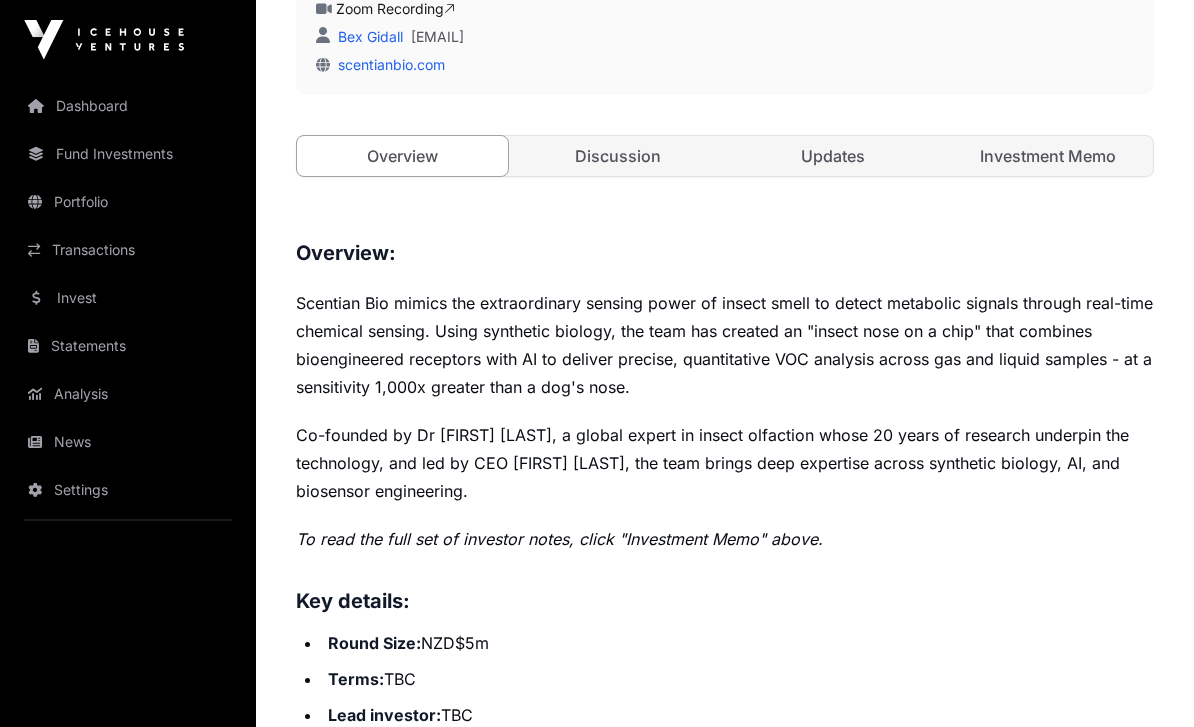 scroll, scrollTop: 765, scrollLeft: 0, axis: vertical 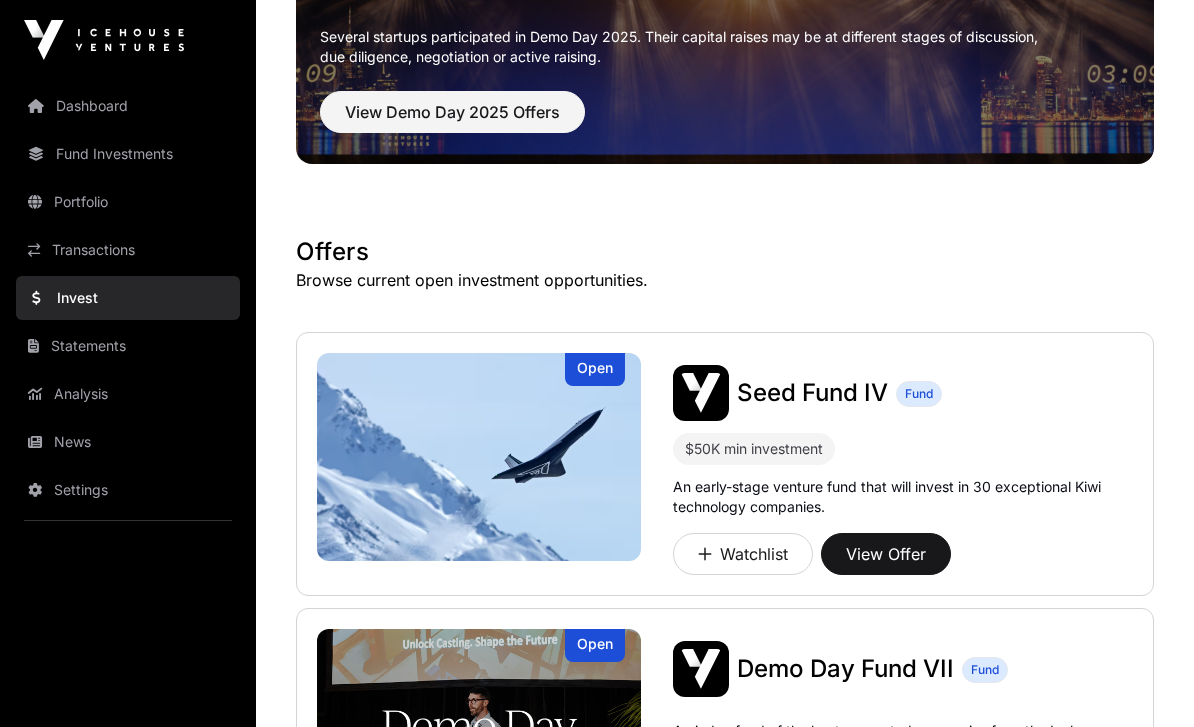 click on "Fund Investments" 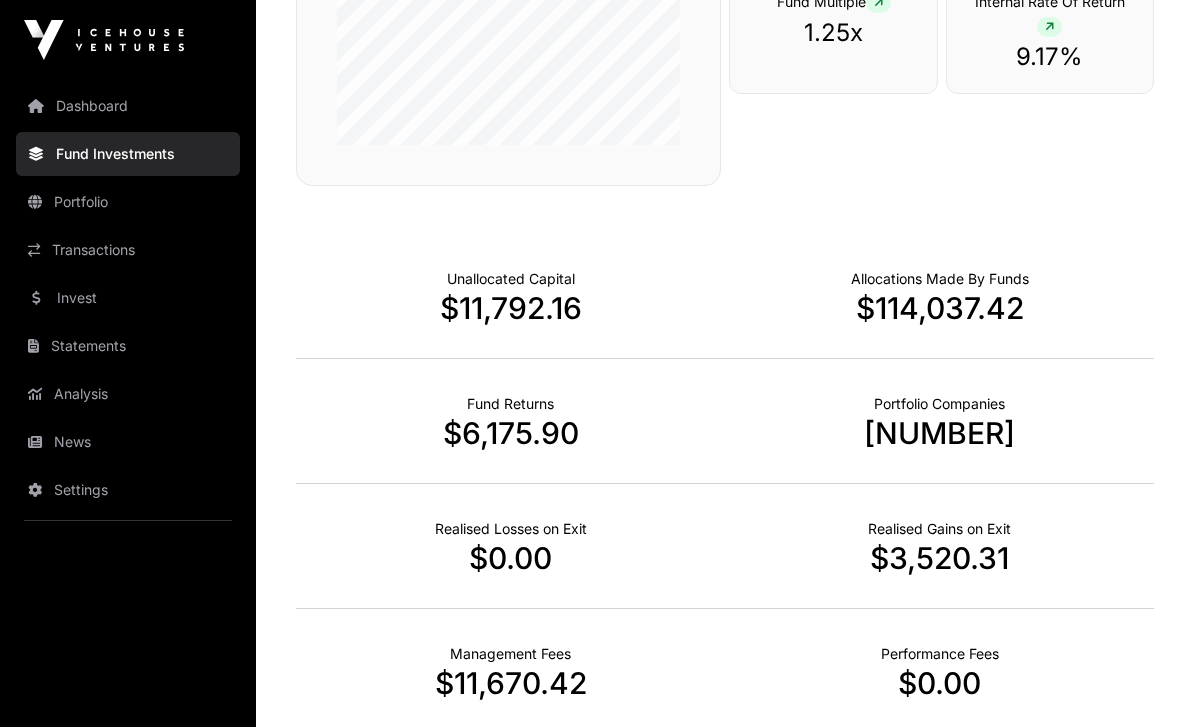 scroll, scrollTop: 1232, scrollLeft: 0, axis: vertical 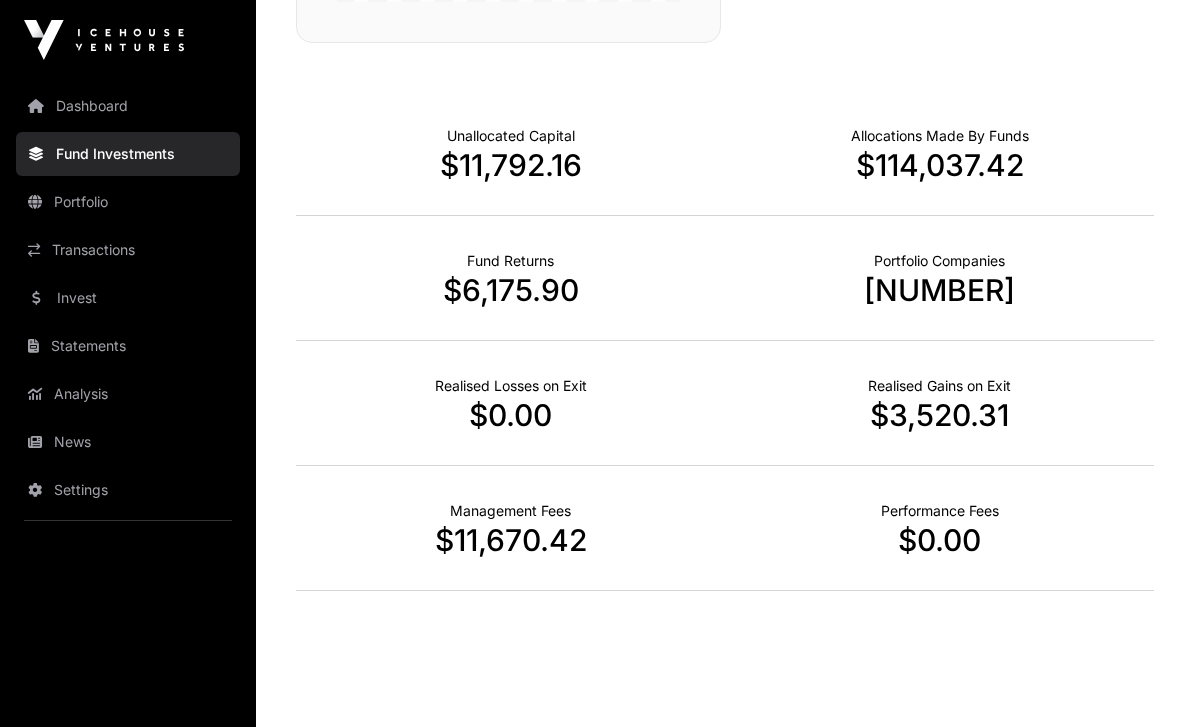click on "Transactions" 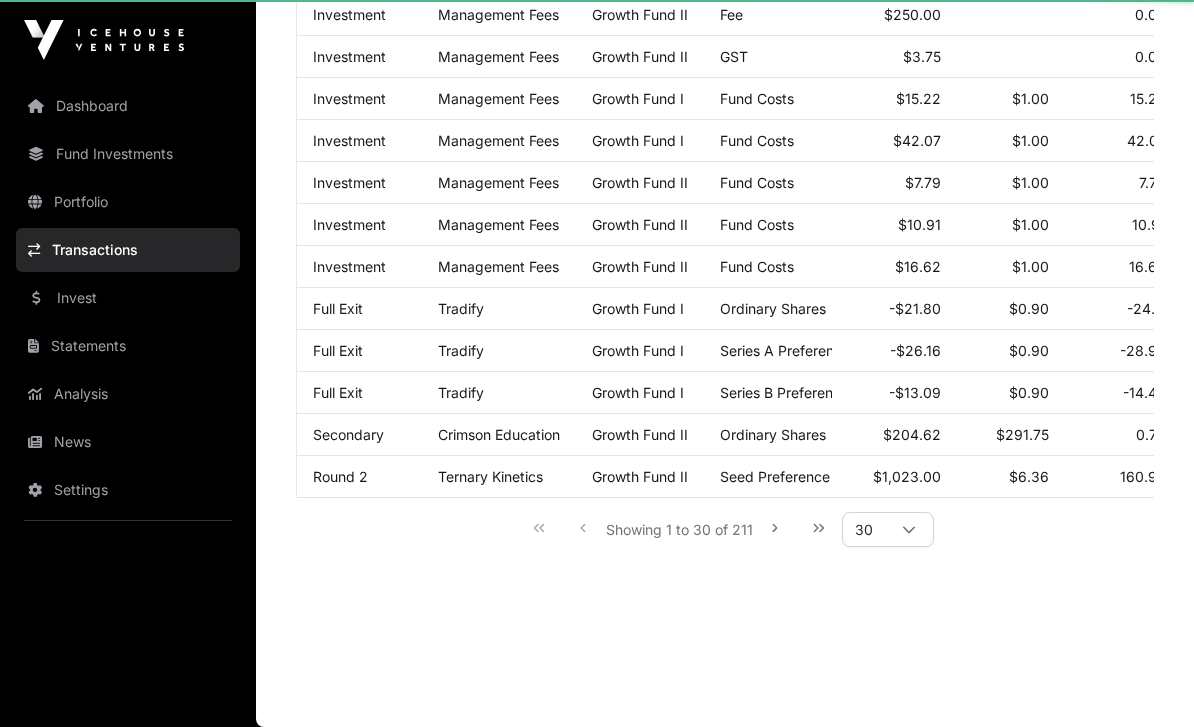 scroll, scrollTop: 0, scrollLeft: 0, axis: both 